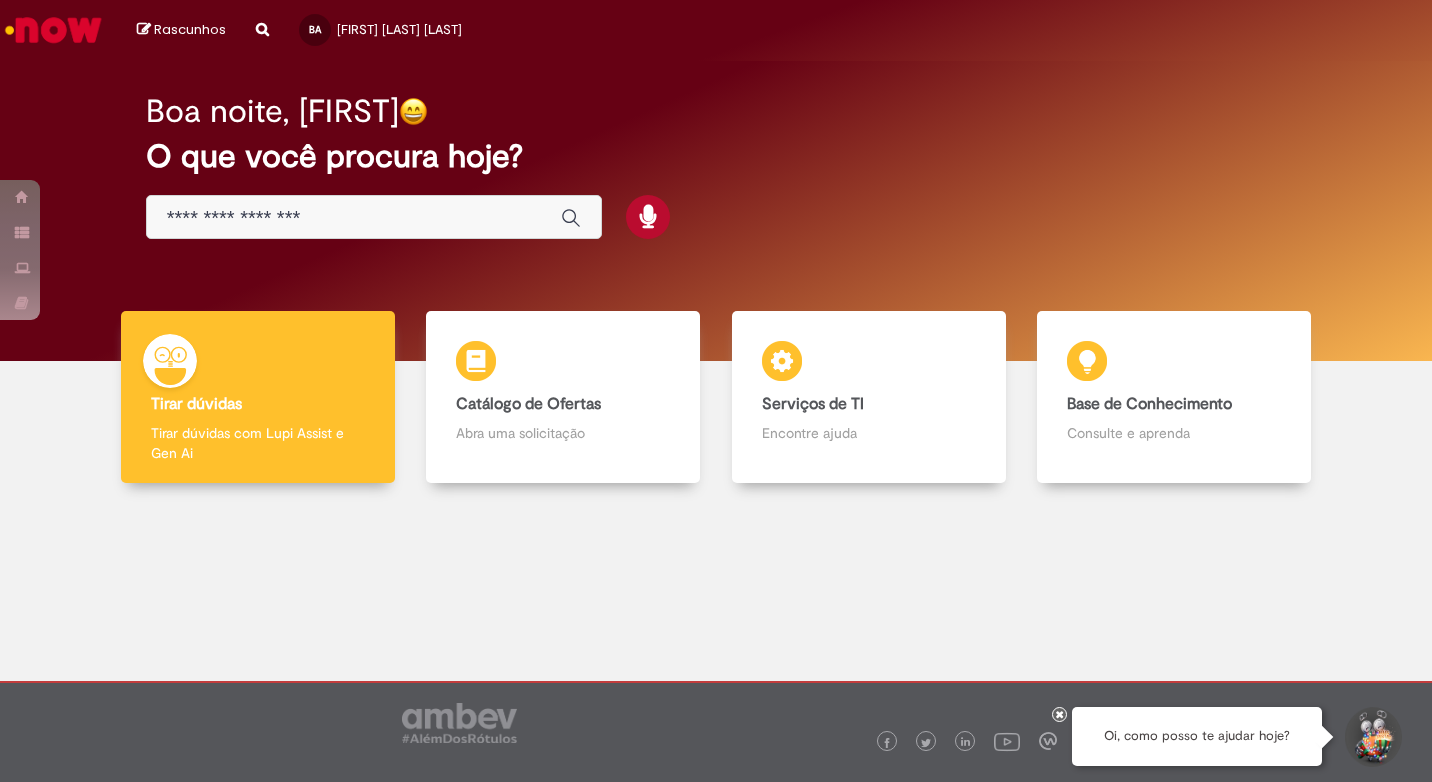 scroll, scrollTop: 0, scrollLeft: 0, axis: both 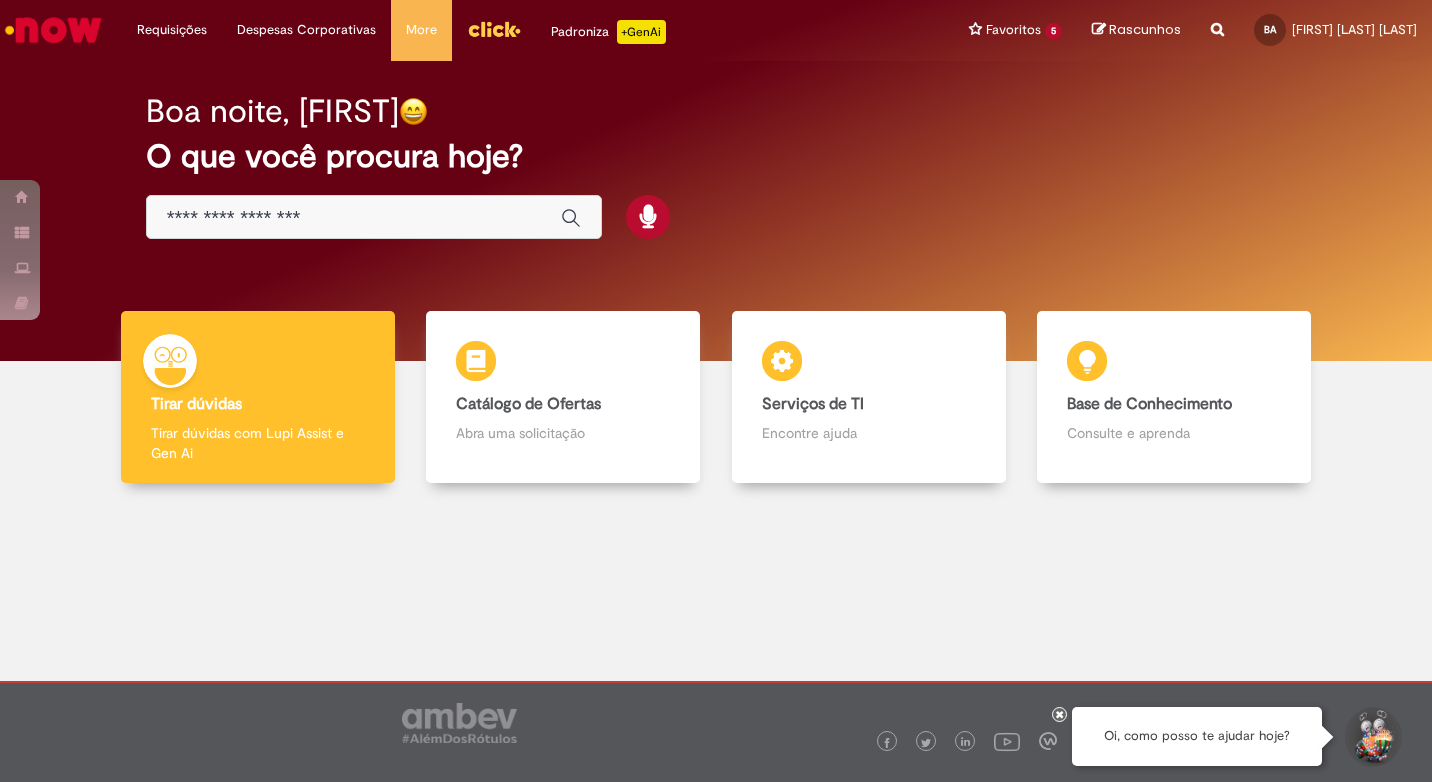 click at bounding box center (354, 218) 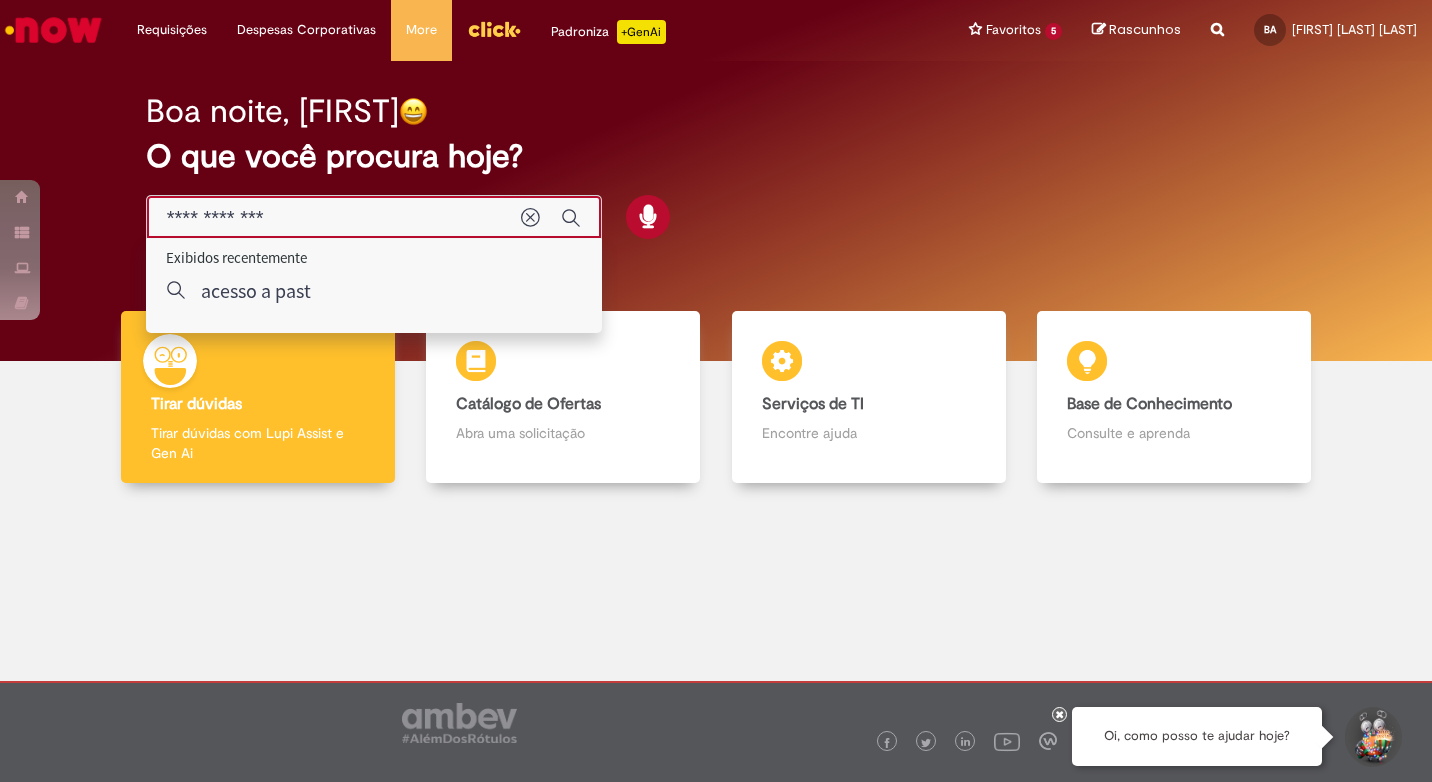 type on "**********" 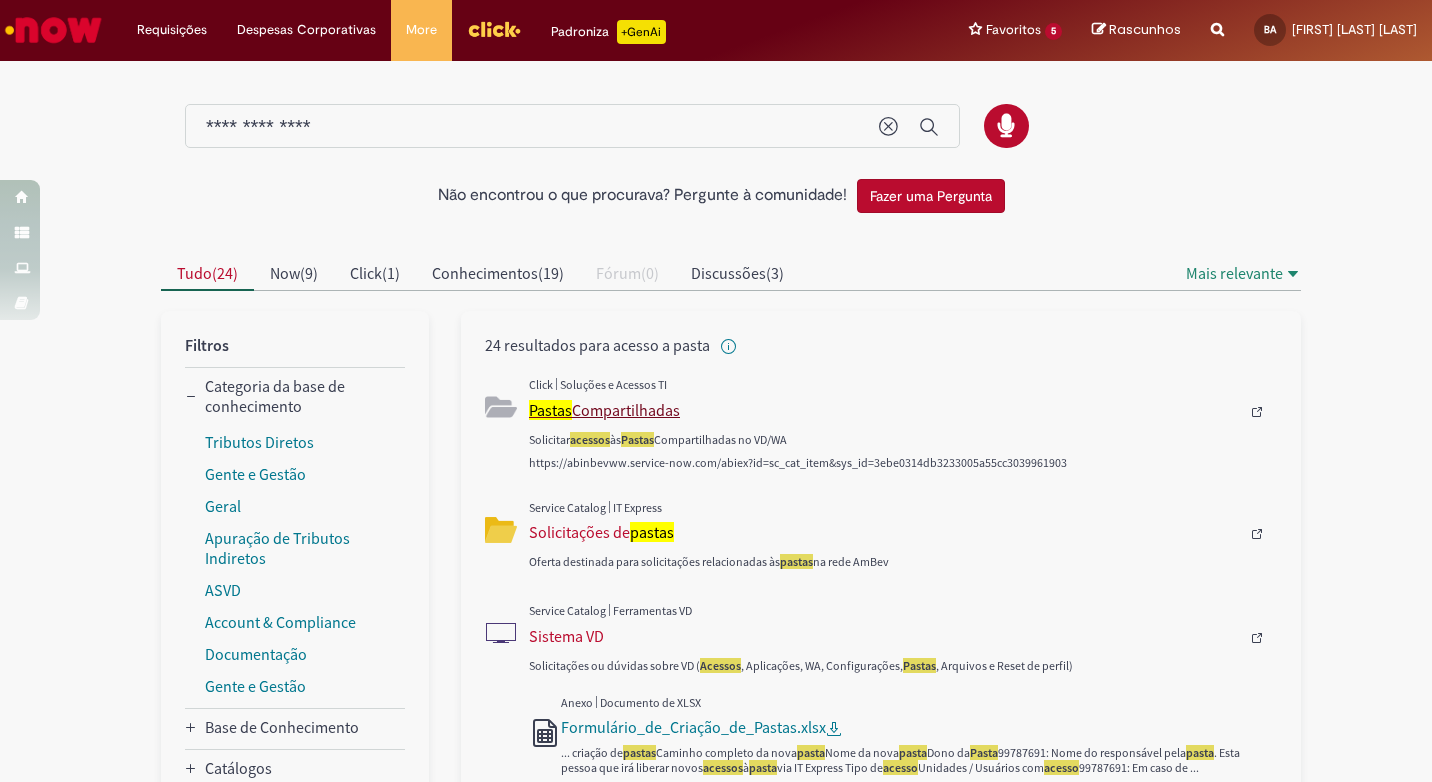 click on "Pastas  Compartilhadas" at bounding box center [884, 410] 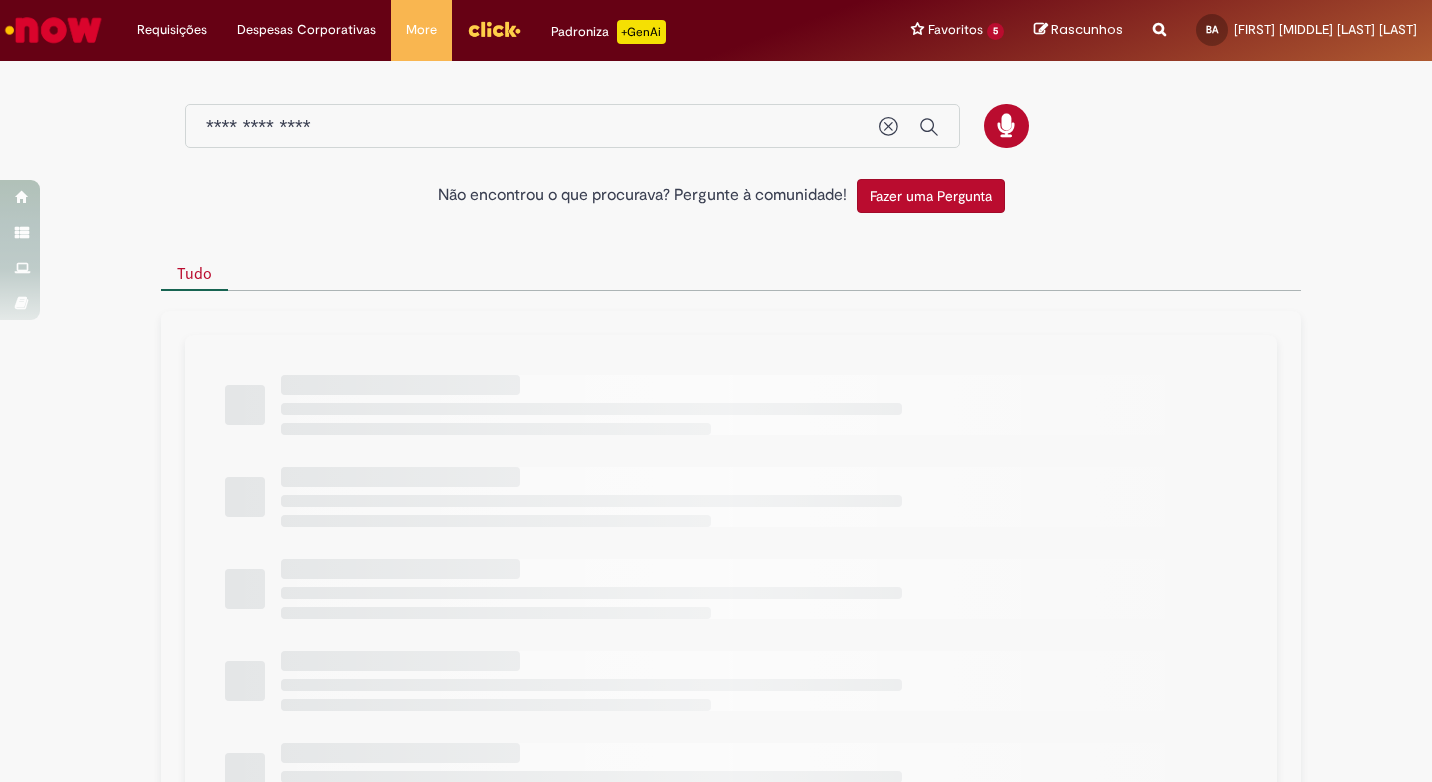 scroll, scrollTop: 0, scrollLeft: 0, axis: both 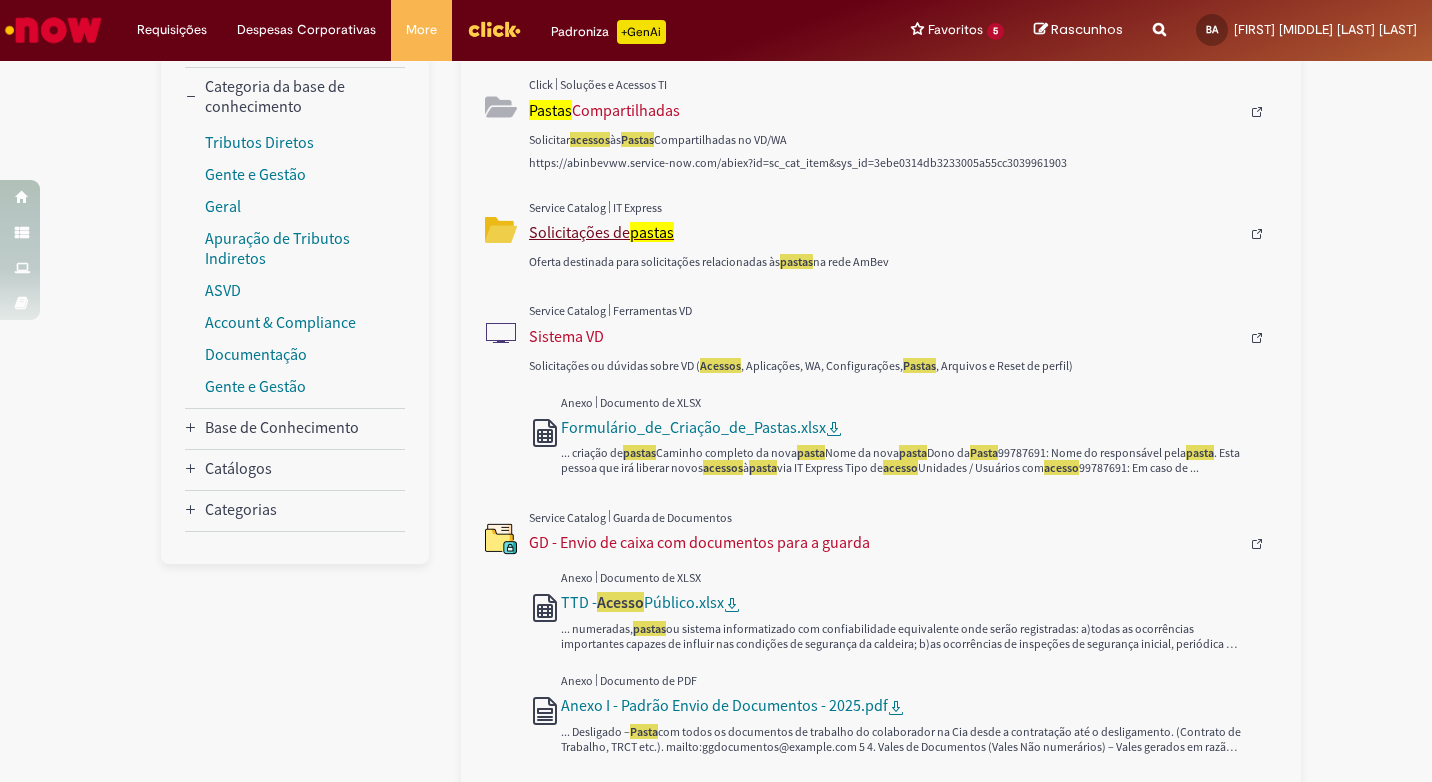 click on "Solicitações de  pastas" at bounding box center (884, 232) 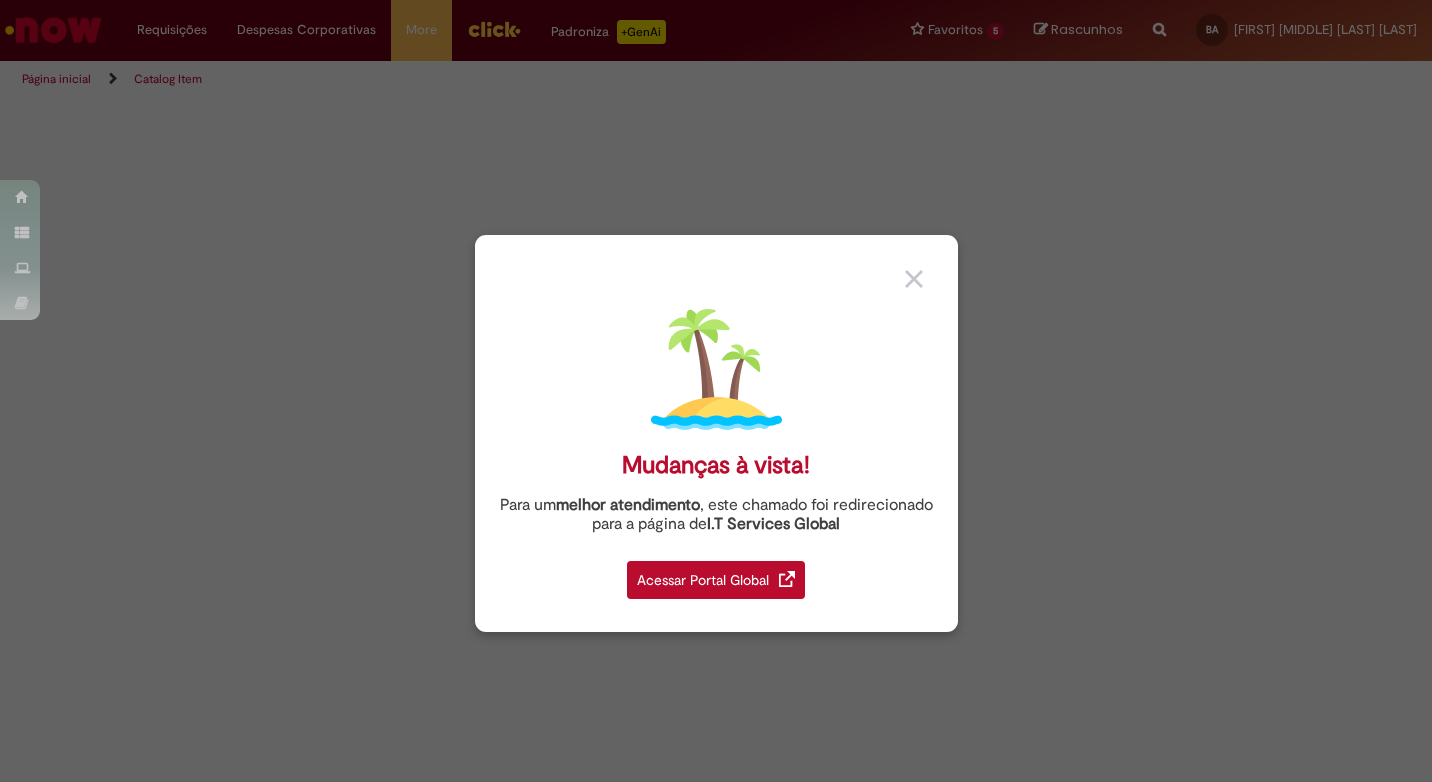 scroll, scrollTop: 0, scrollLeft: 0, axis: both 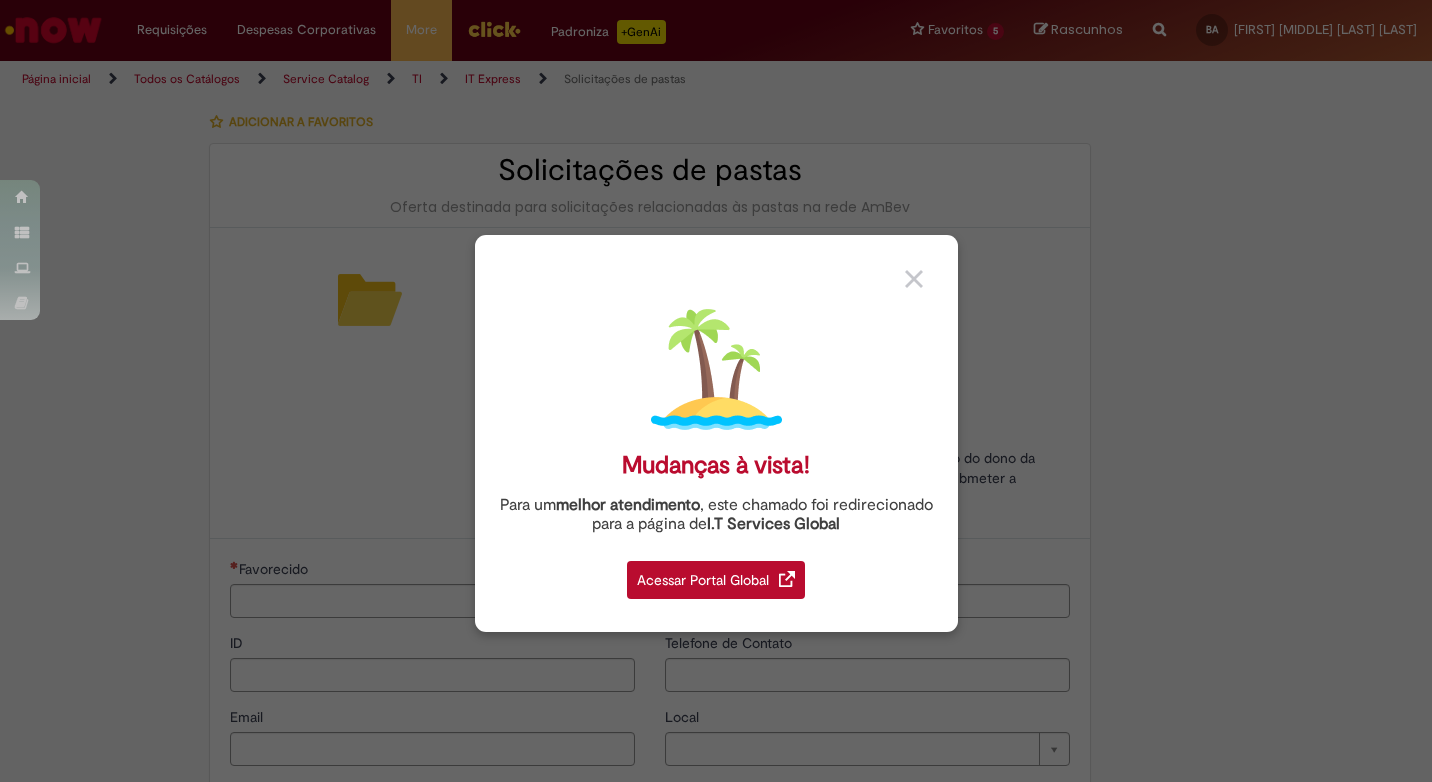 type on "********" 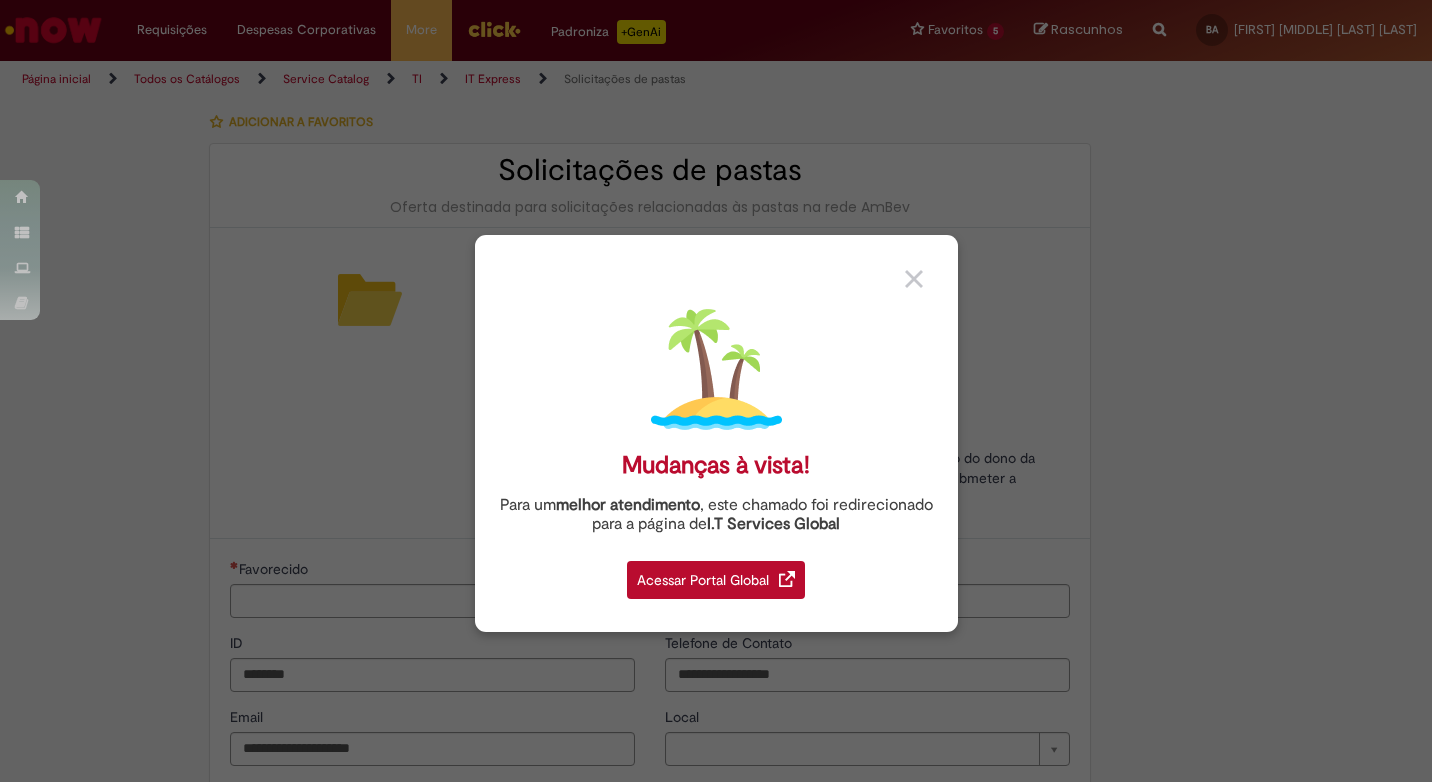 type on "**********" 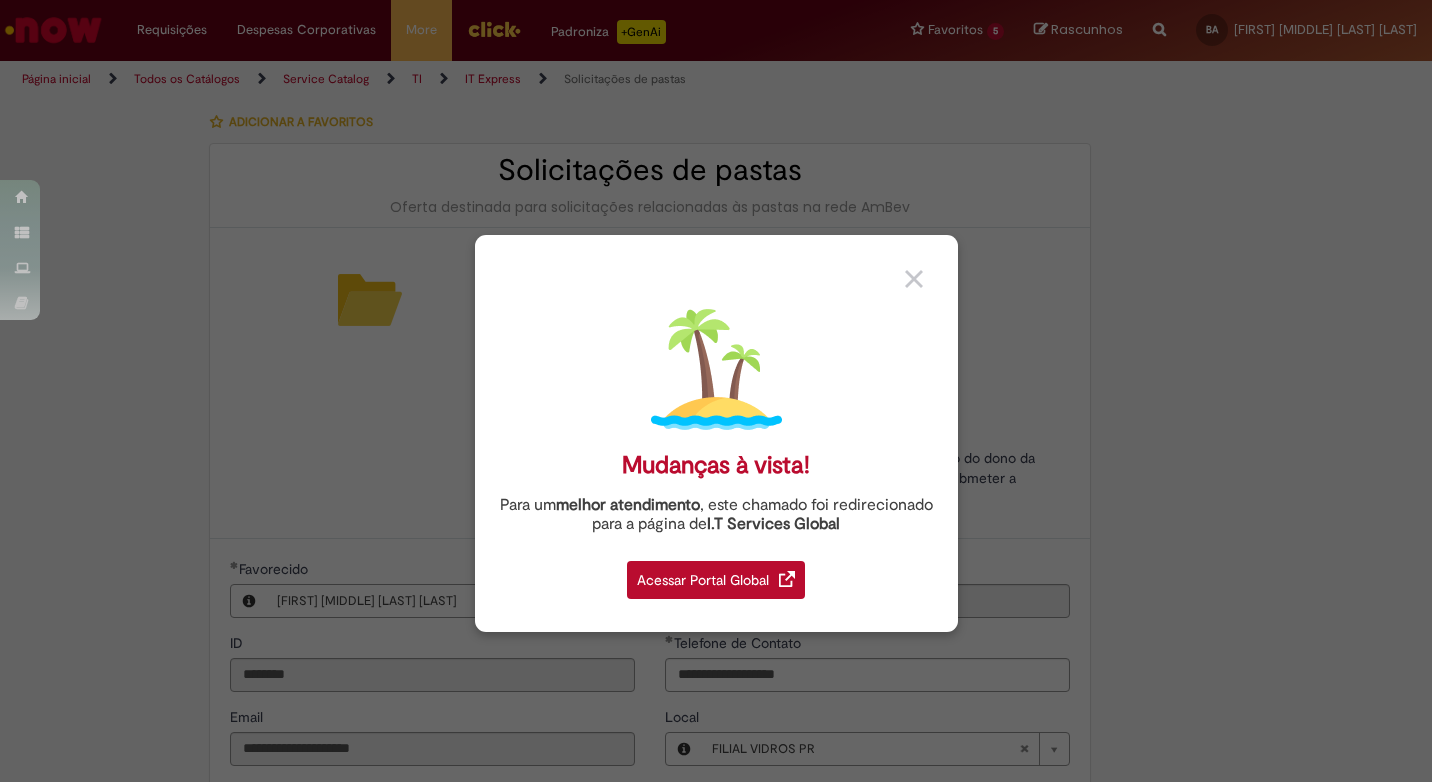type on "**********" 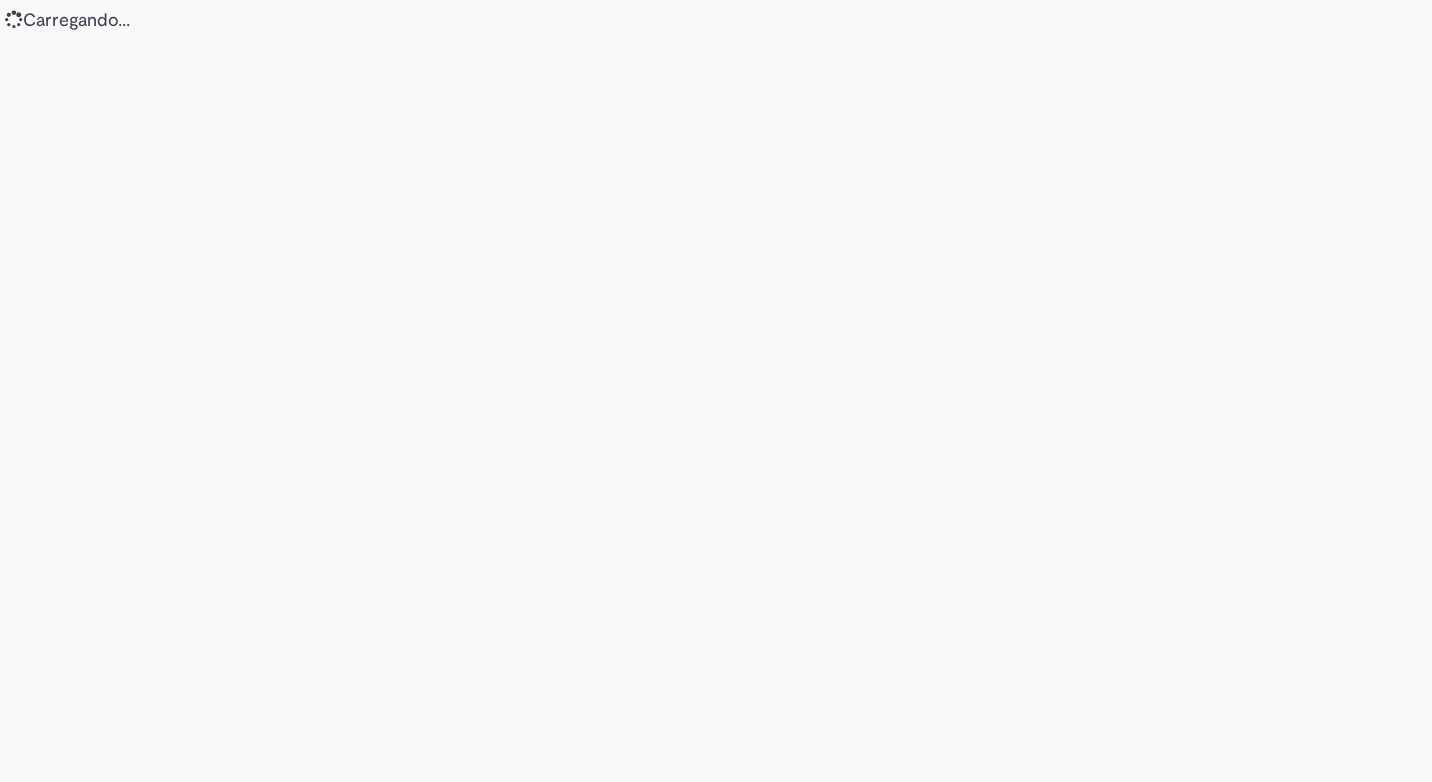 scroll, scrollTop: 0, scrollLeft: 0, axis: both 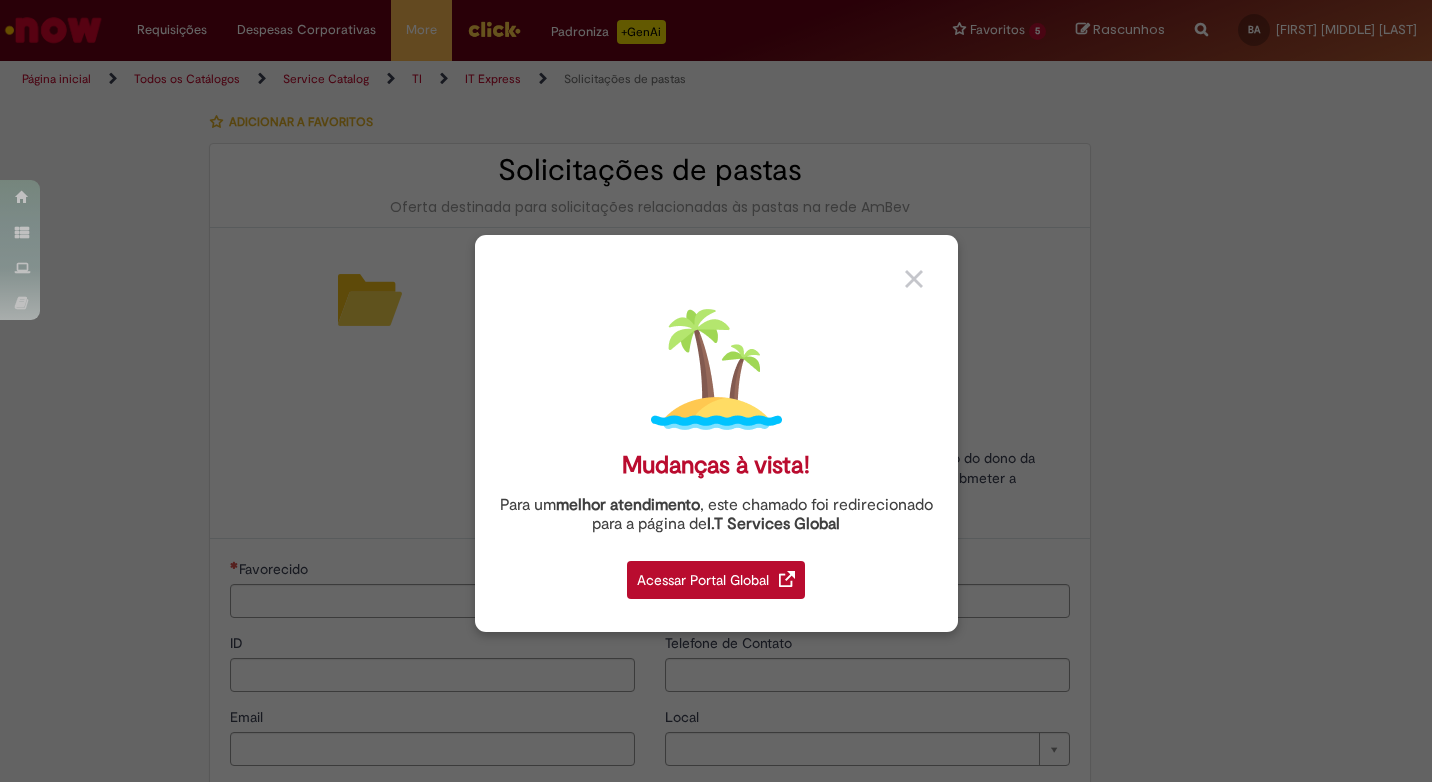 type on "********" 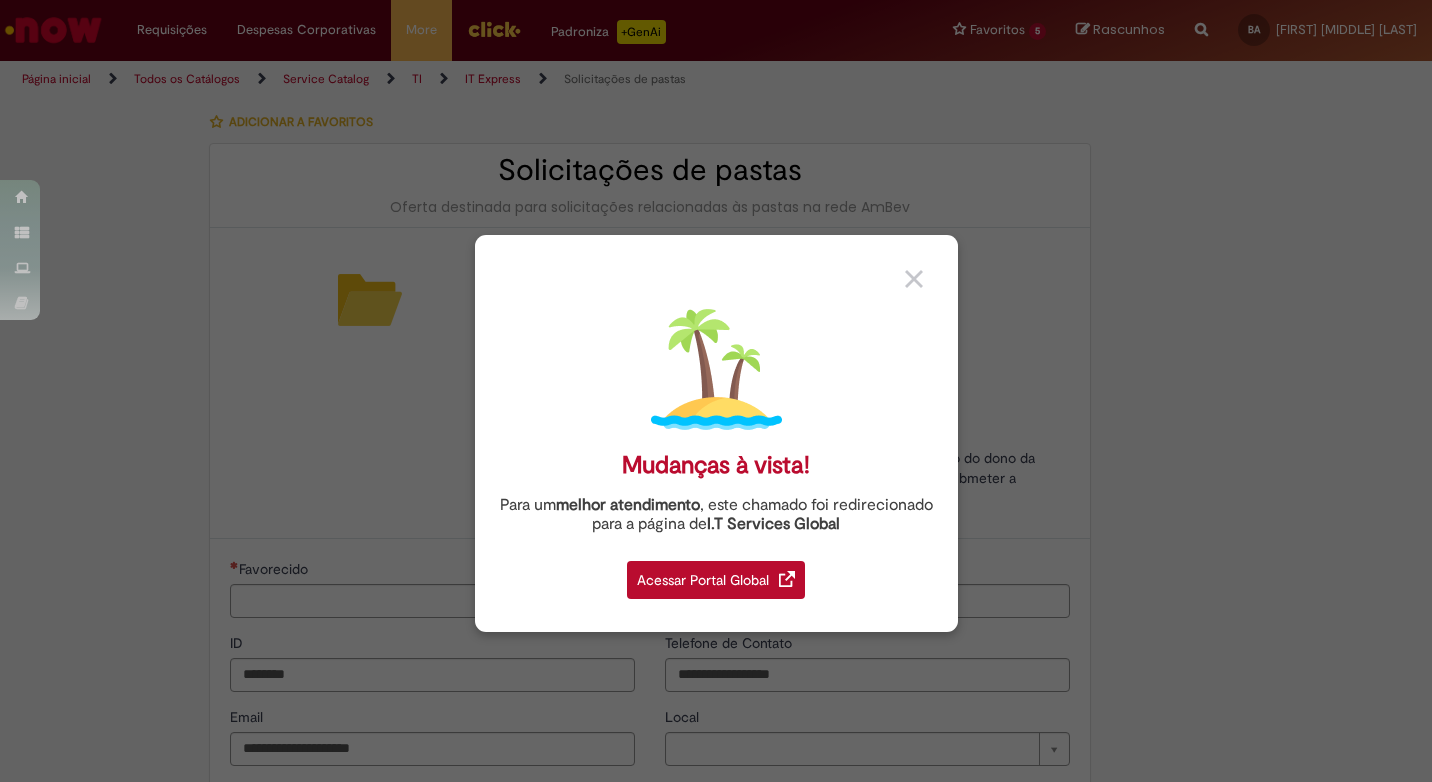 type on "**********" 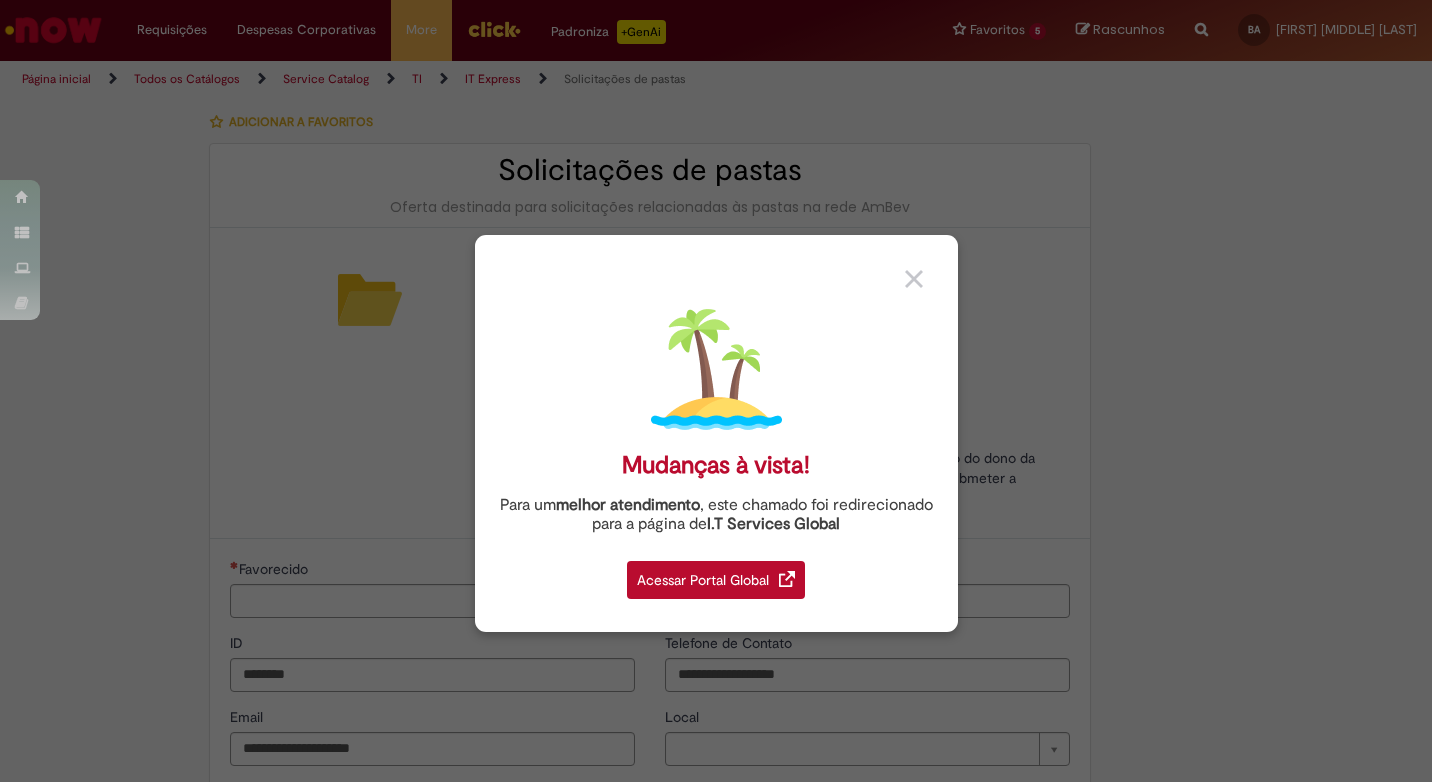 type on "**********" 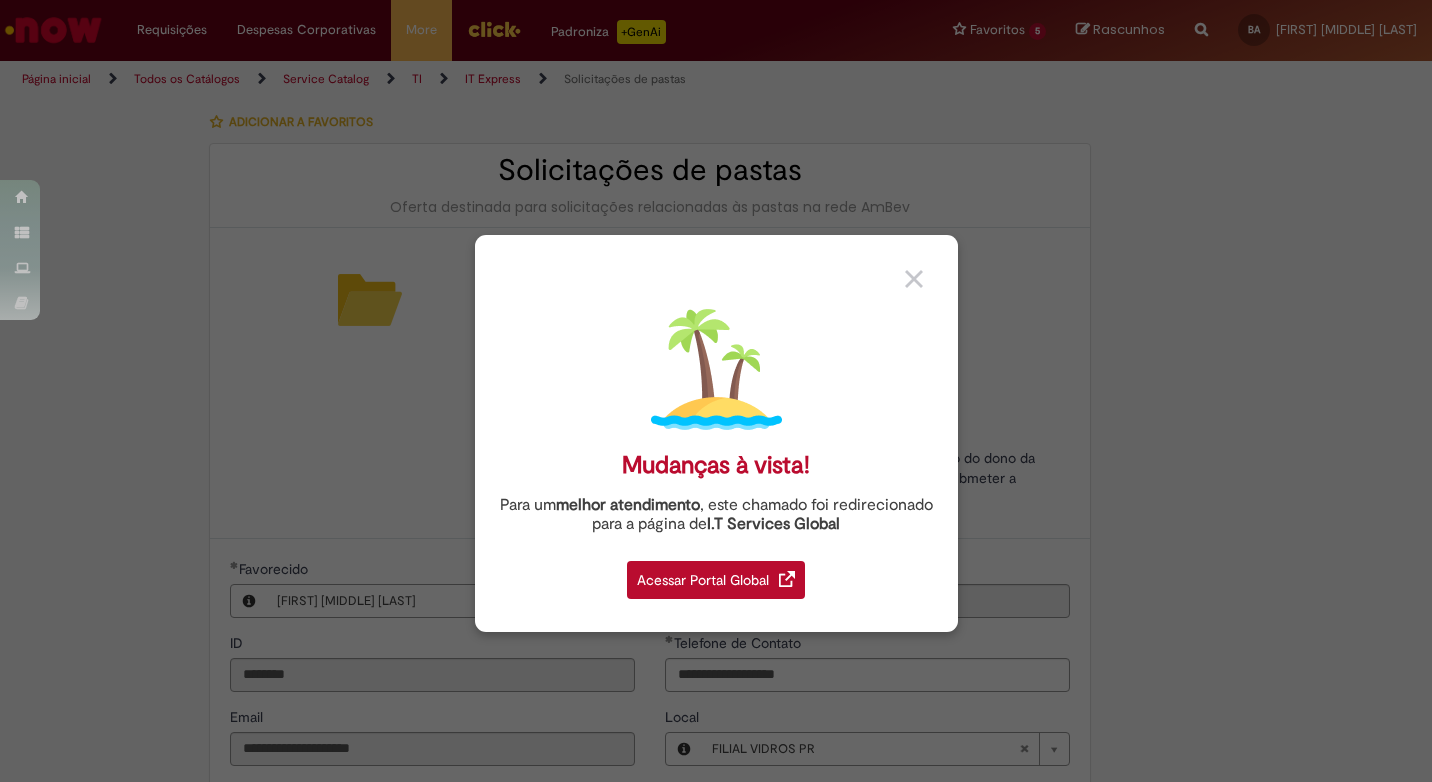 click at bounding box center (914, 279) 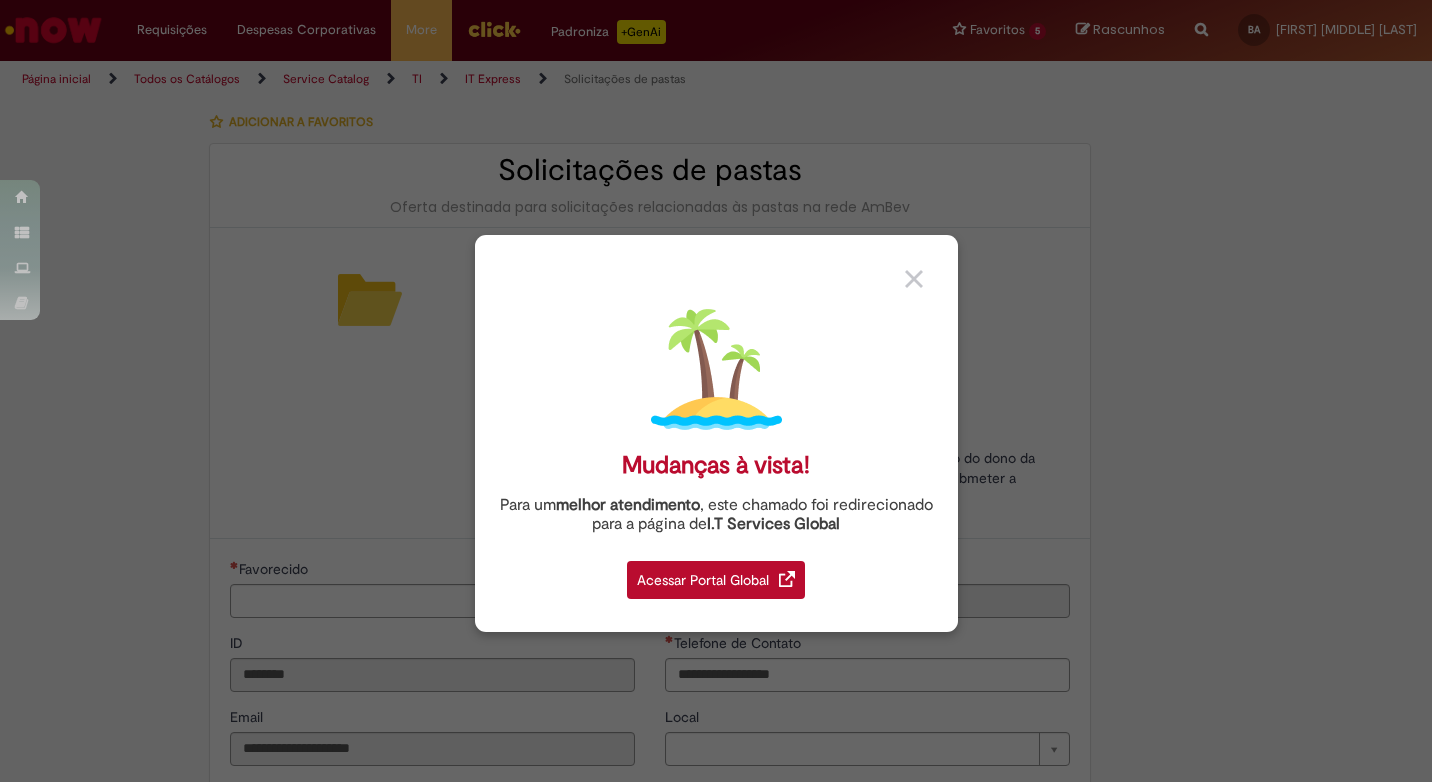 type on "**********" 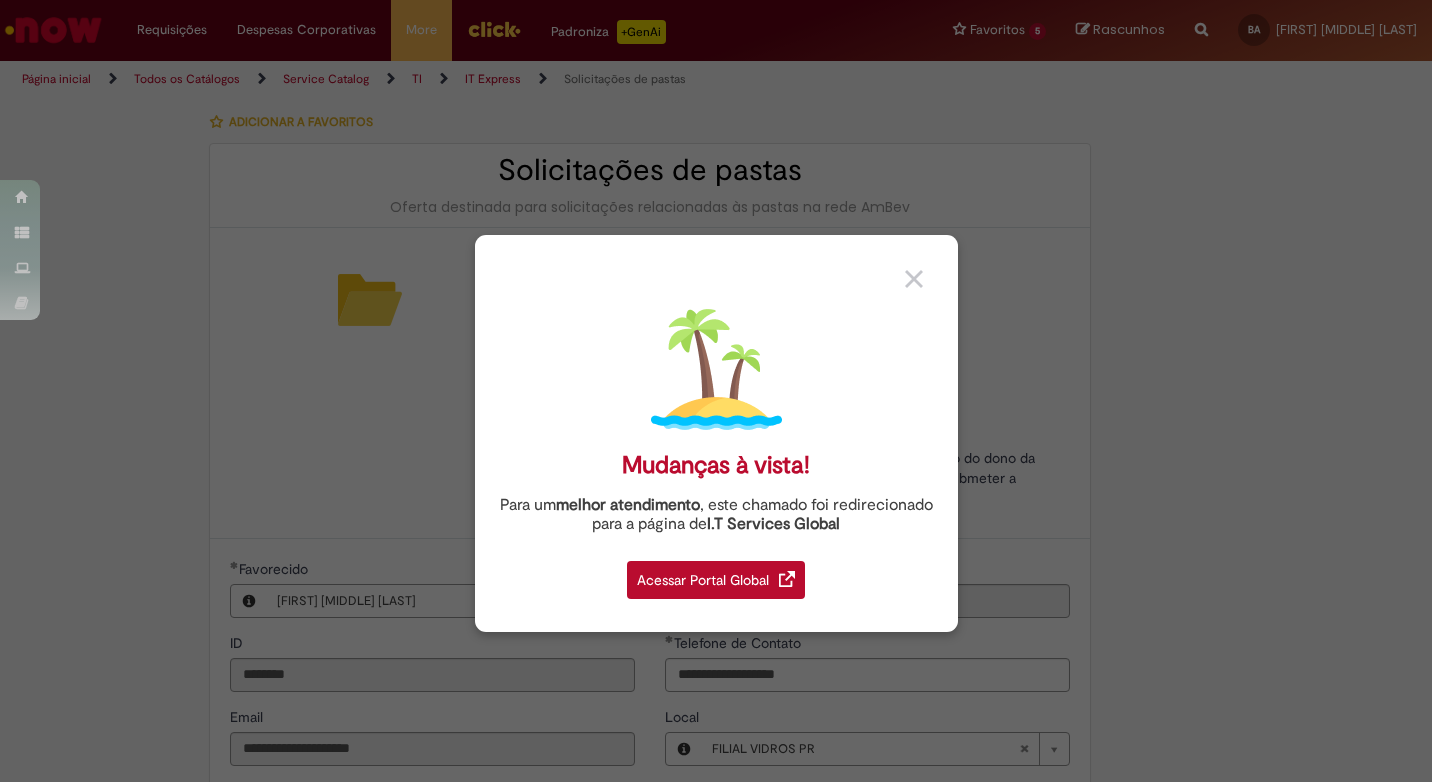 click on "Mudanças à vista!
Para um  melhor atendimento , este chamado foi redirecionado para a página de  I.T Services Global
Acessar Portal Global" at bounding box center [716, 391] 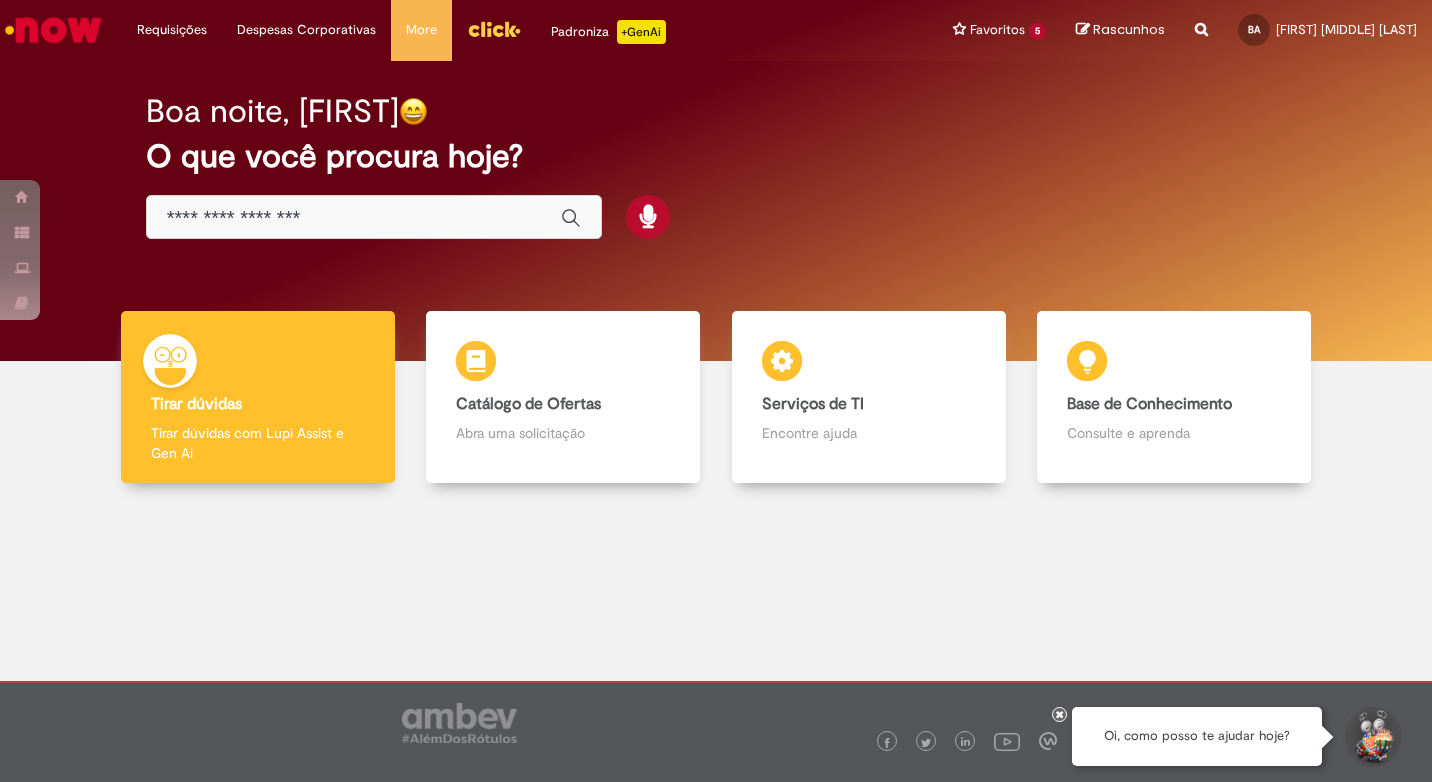 click at bounding box center (354, 218) 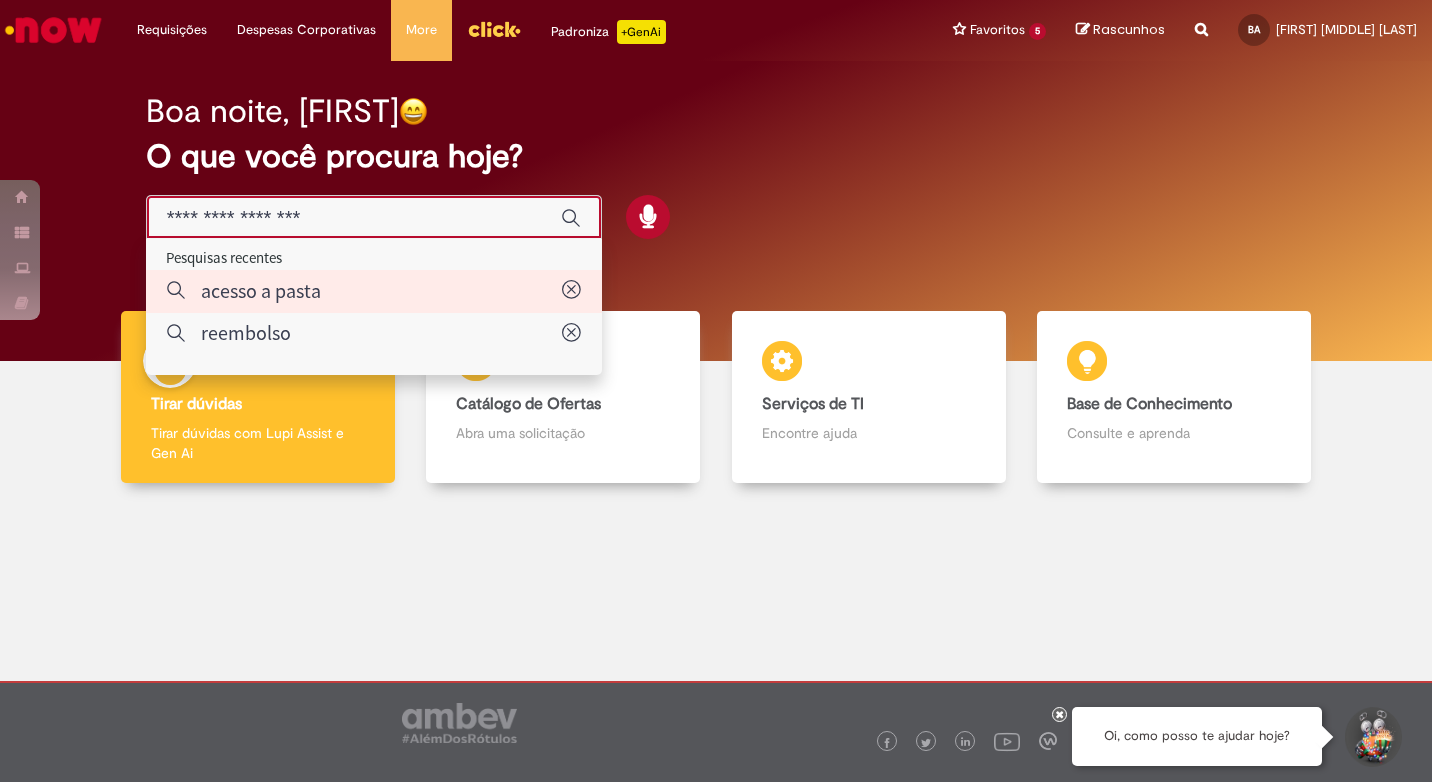 type on "**********" 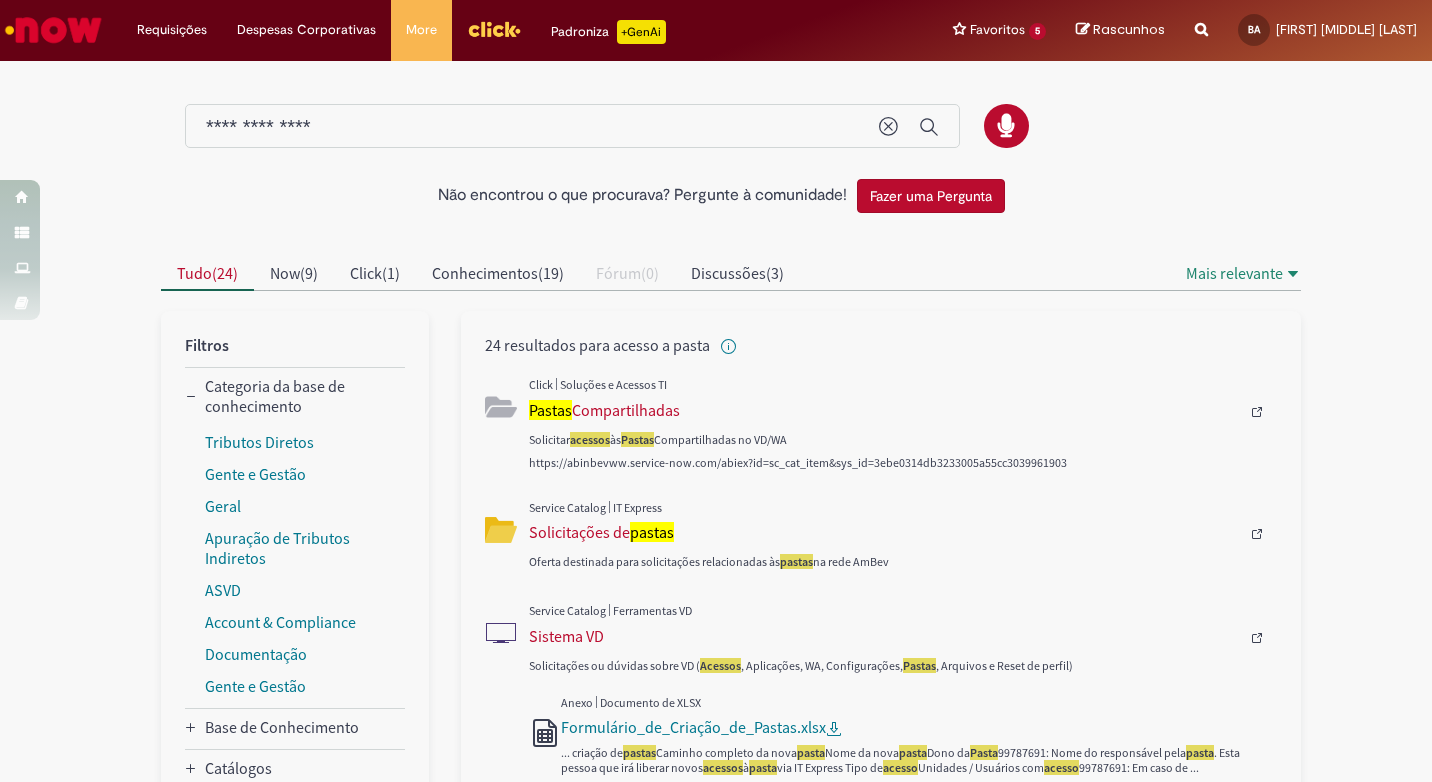 scroll, scrollTop: 100, scrollLeft: 0, axis: vertical 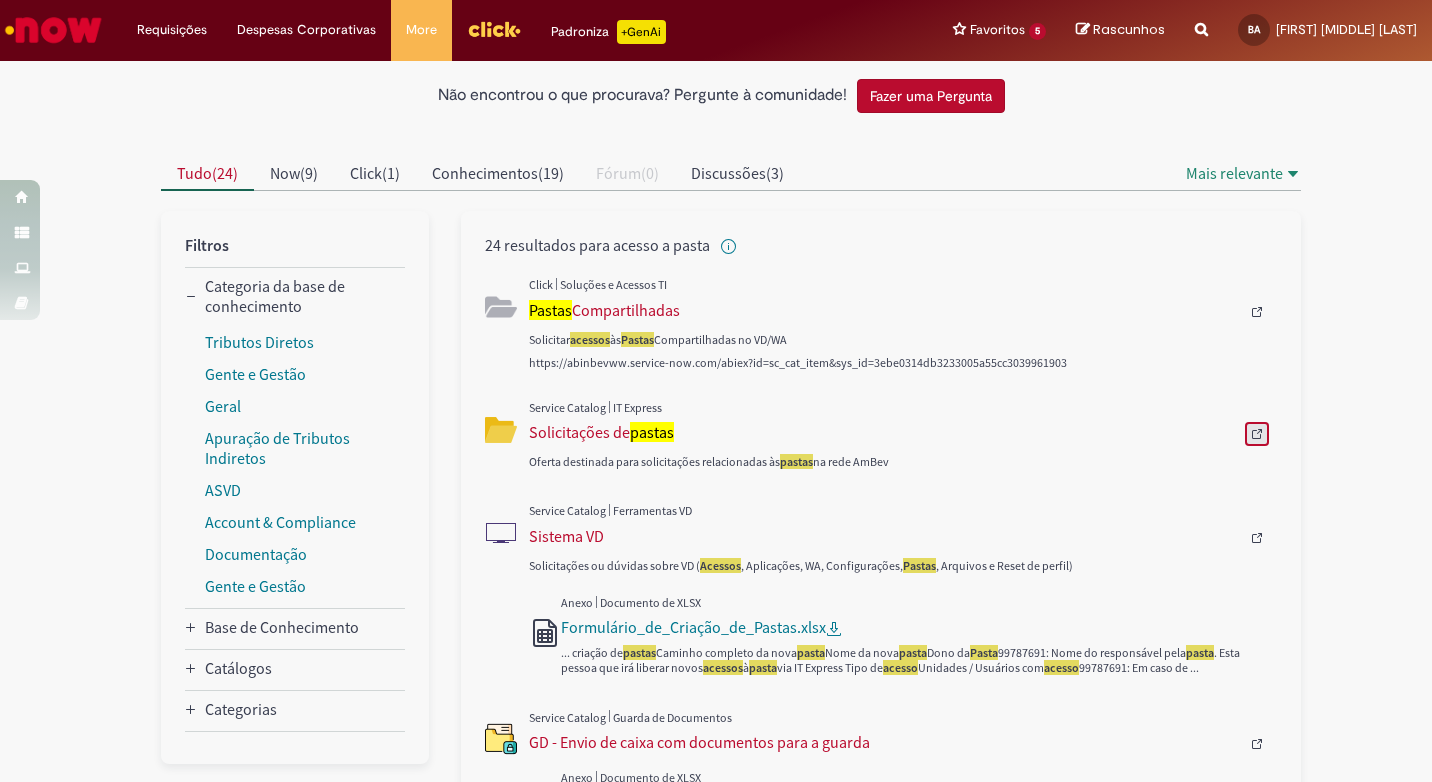 click 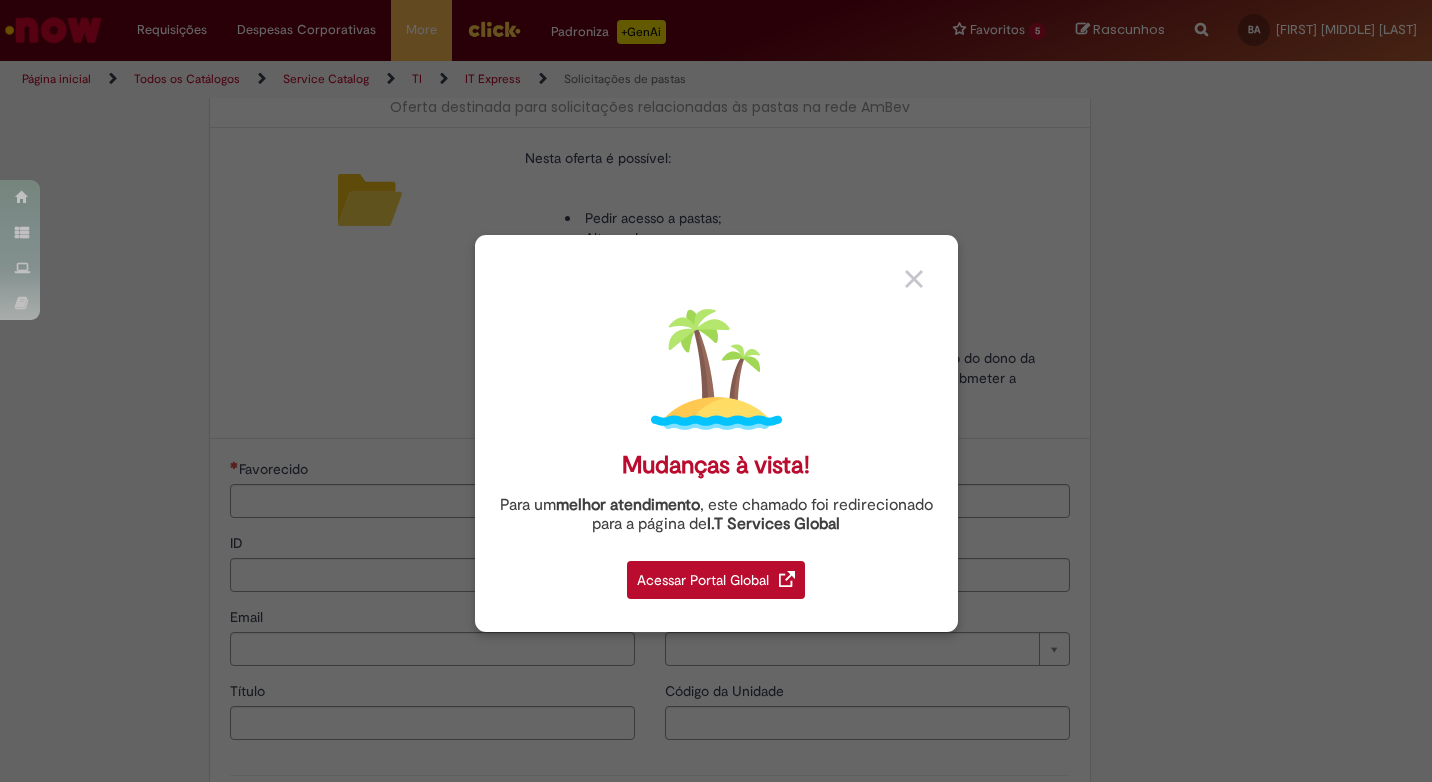 type on "********" 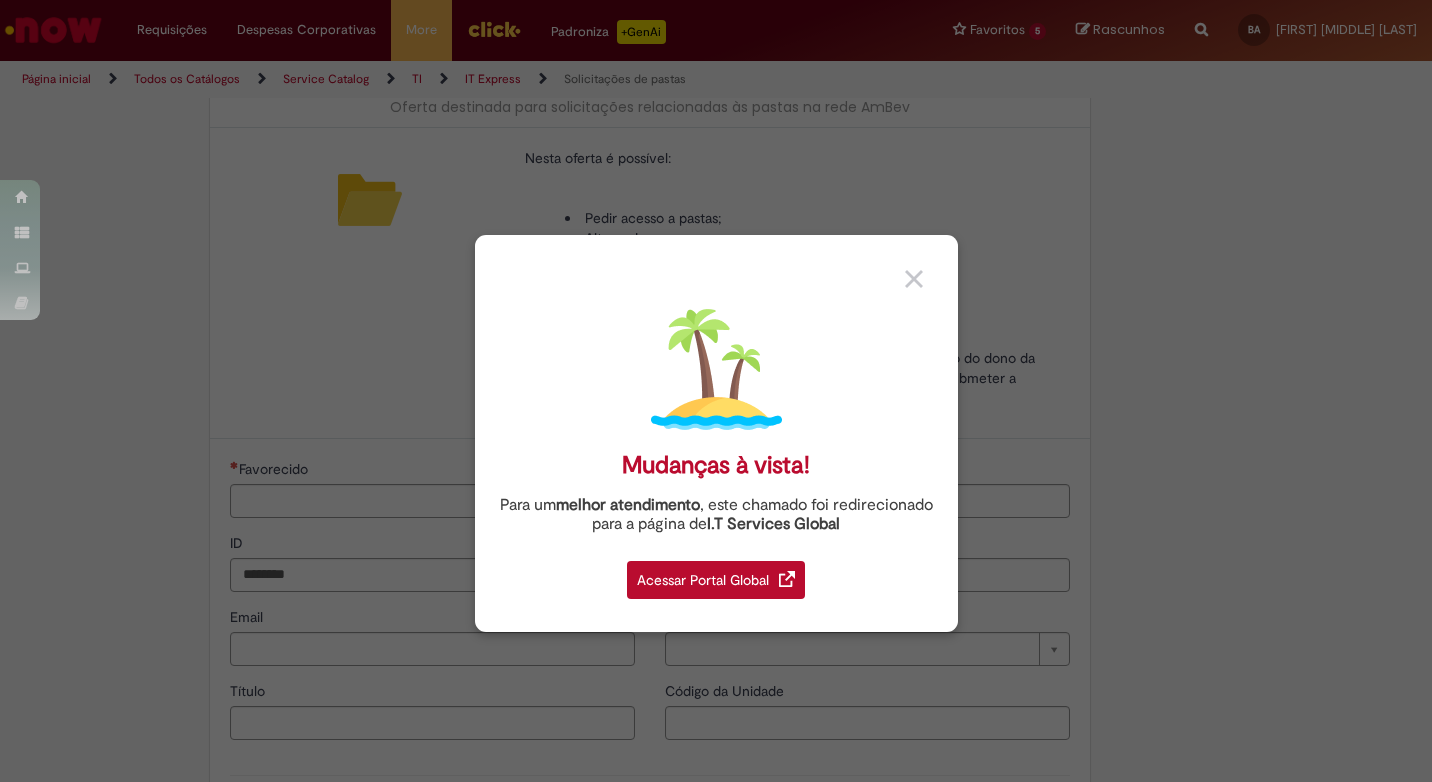 type on "**********" 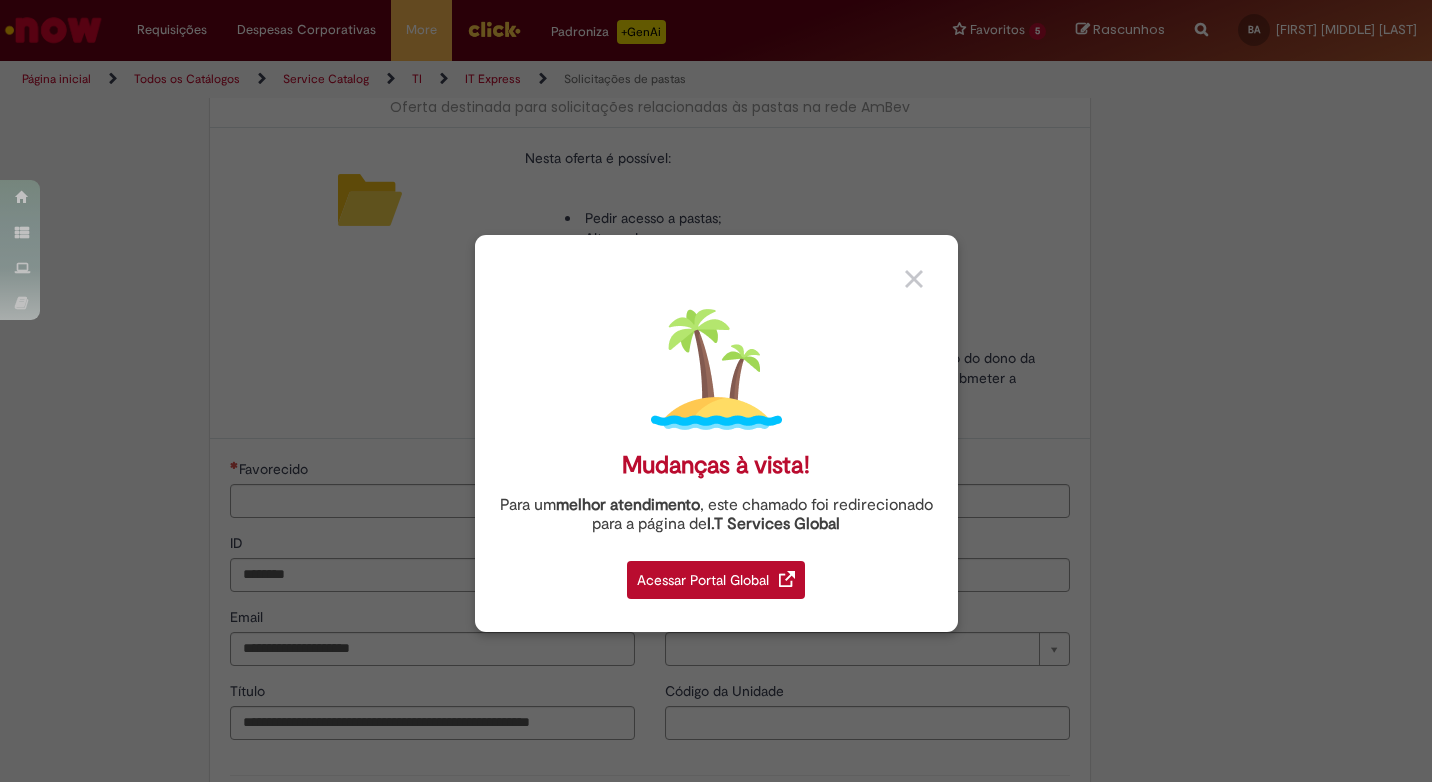 scroll, scrollTop: 0, scrollLeft: 0, axis: both 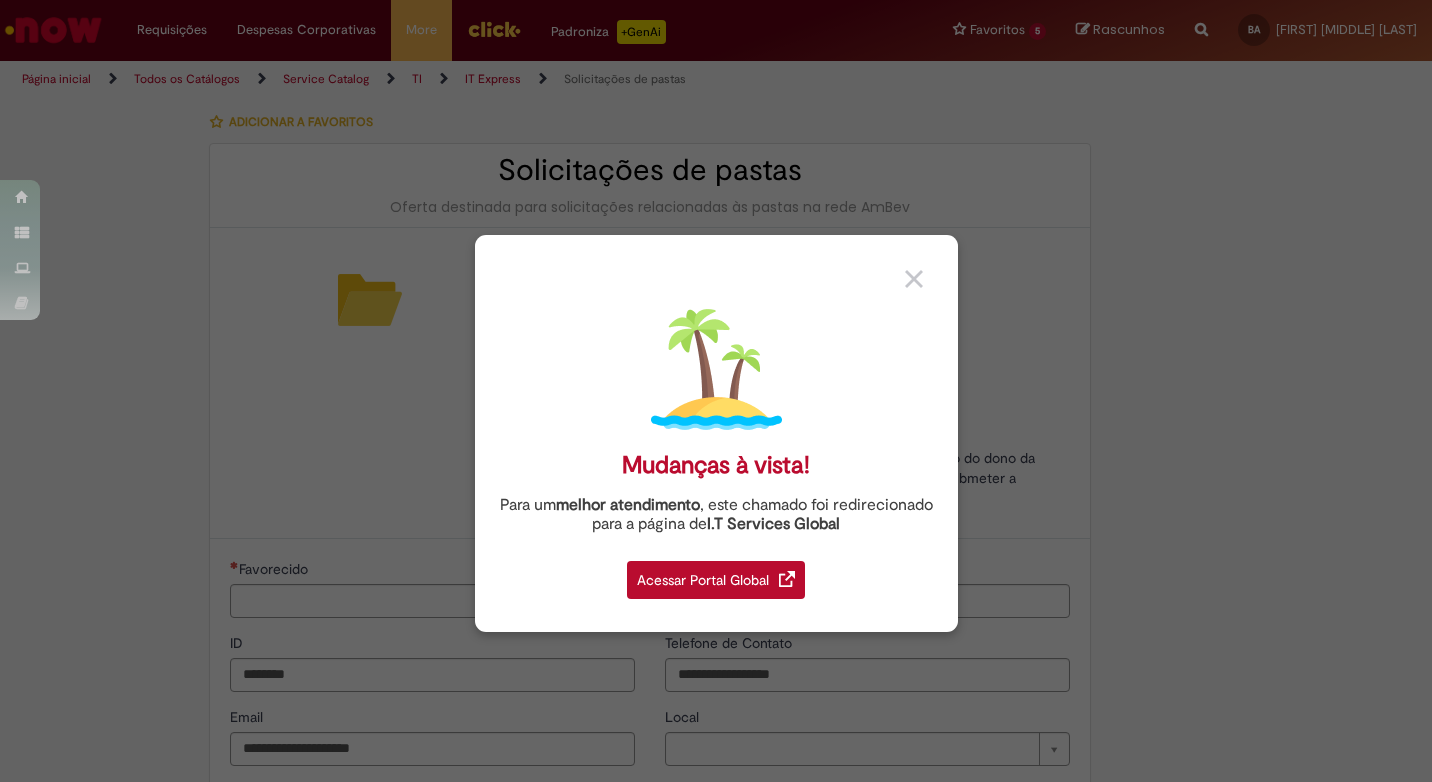 type on "**********" 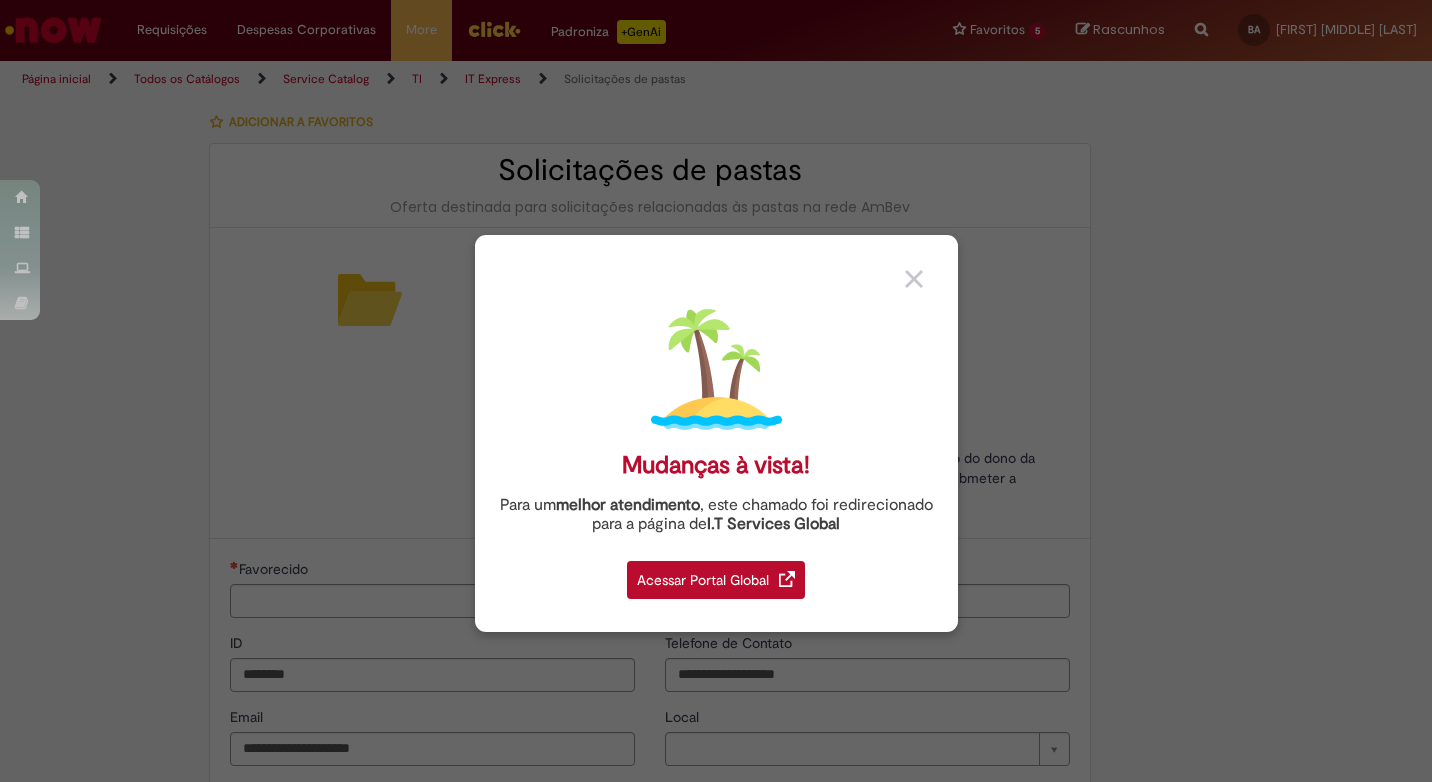 type on "**********" 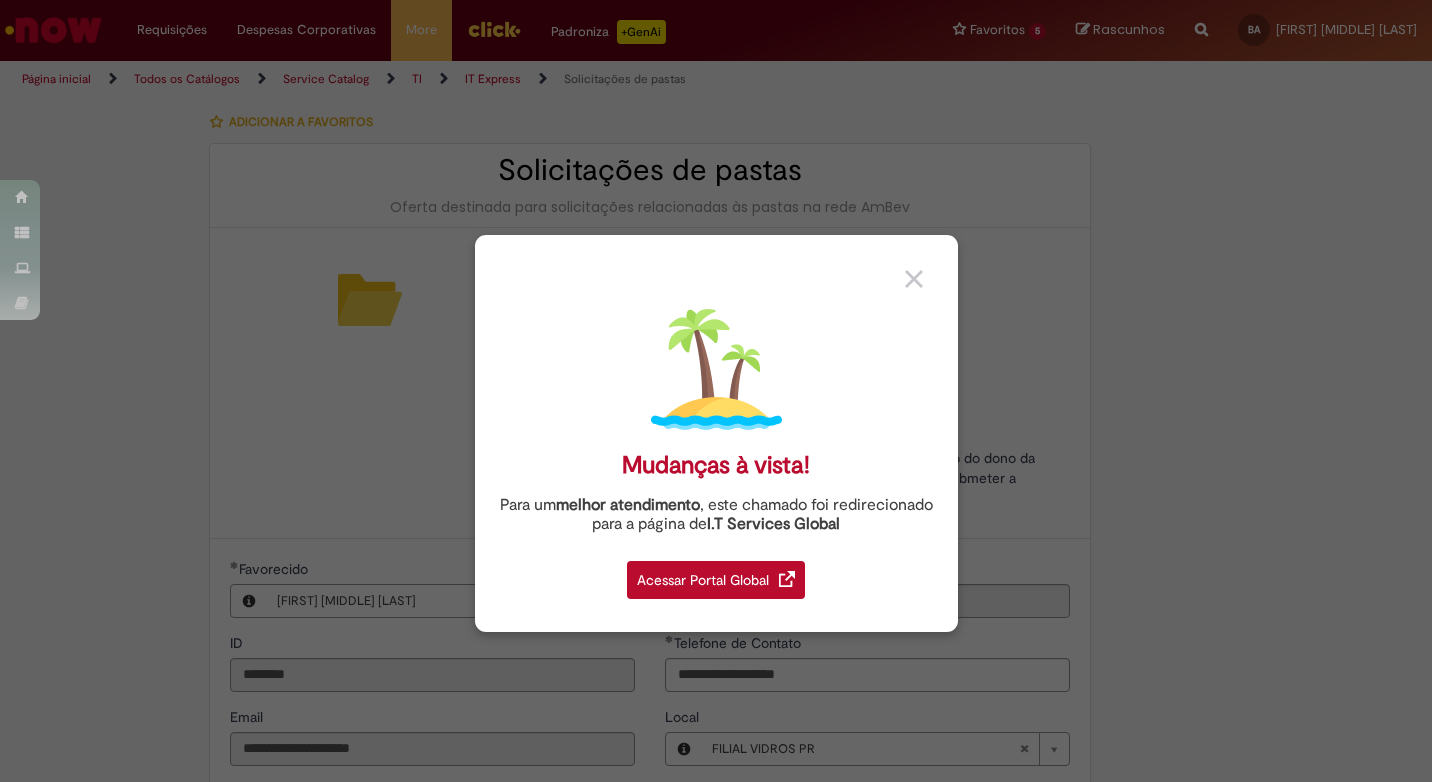 click on "Acessar Portal Global" at bounding box center [716, 580] 